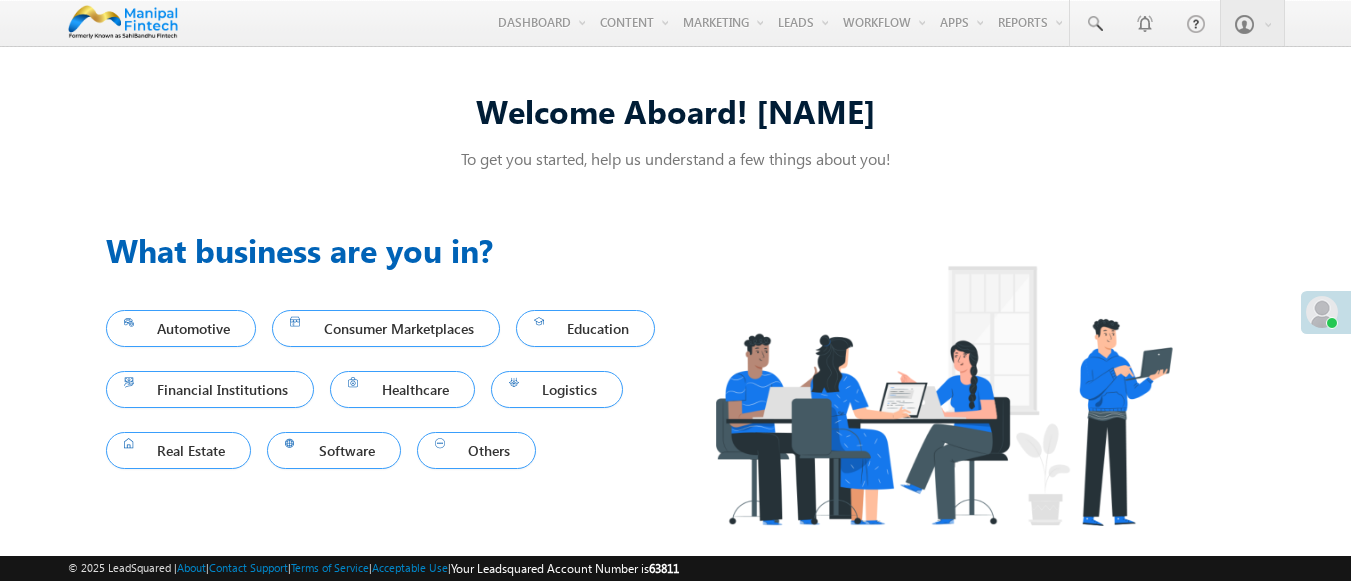 scroll, scrollTop: 0, scrollLeft: 0, axis: both 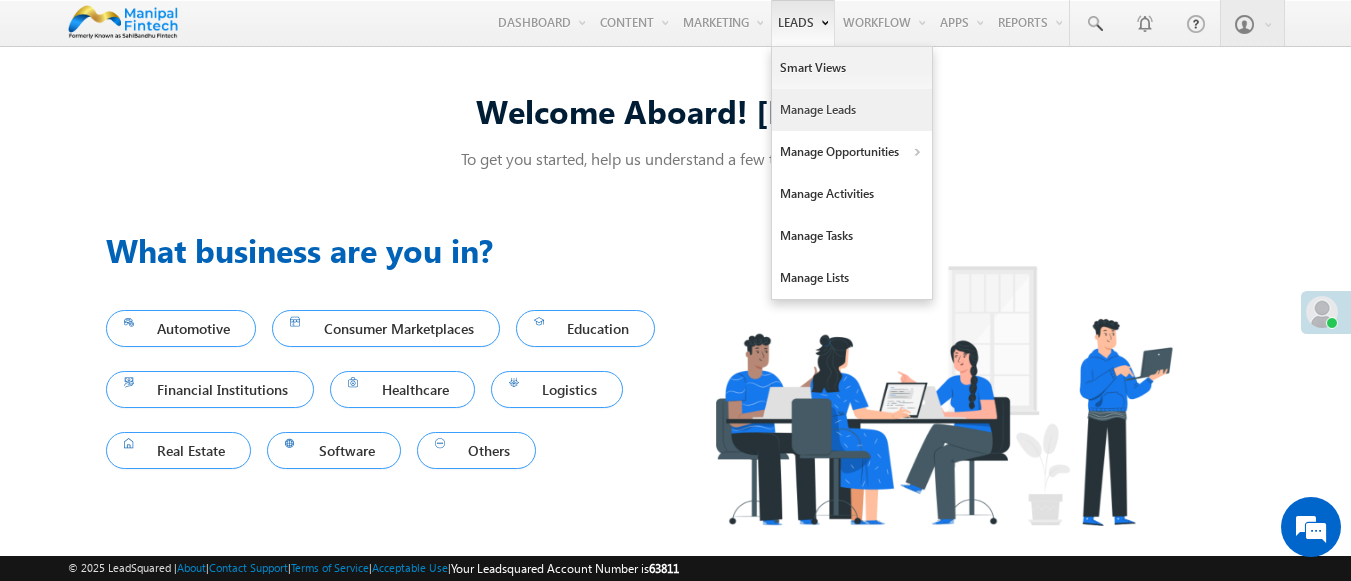 click on "Manage Leads" at bounding box center [852, 110] 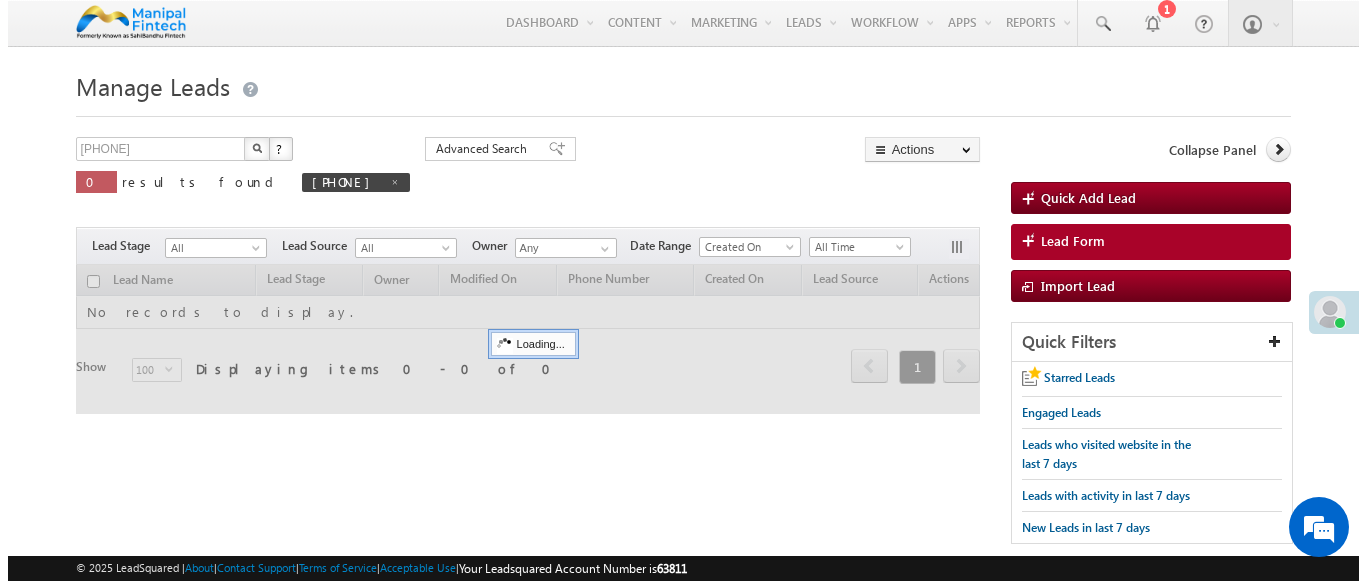 scroll, scrollTop: 0, scrollLeft: 0, axis: both 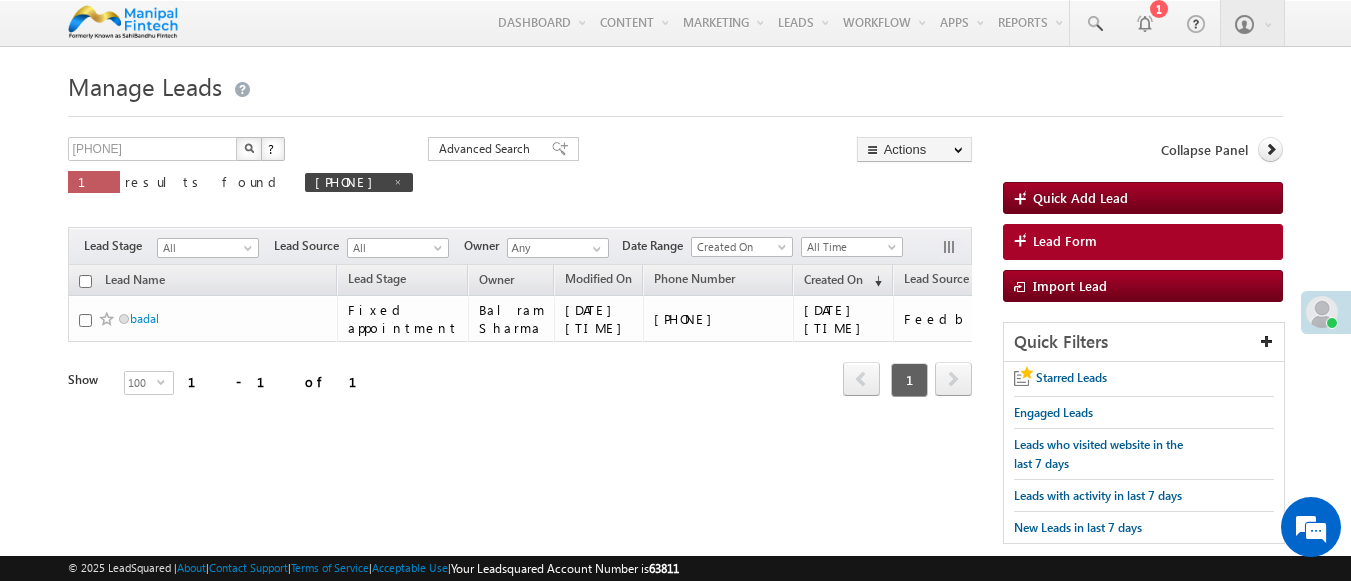 click on "Lead Form" at bounding box center [1143, 242] 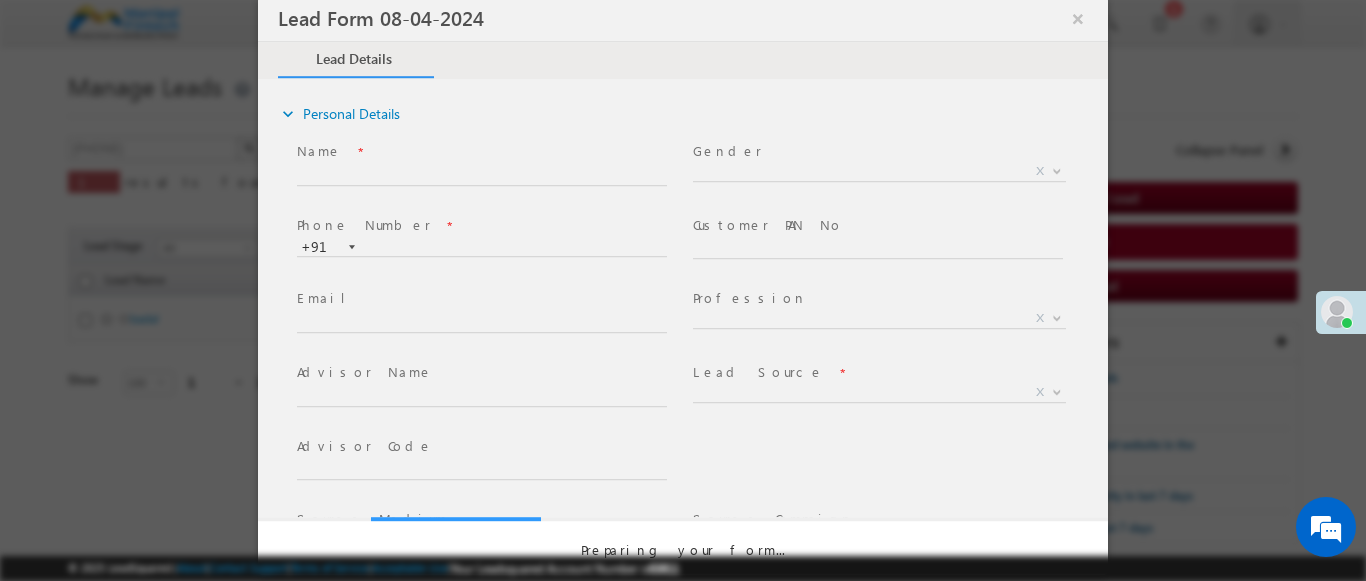 select on "Open" 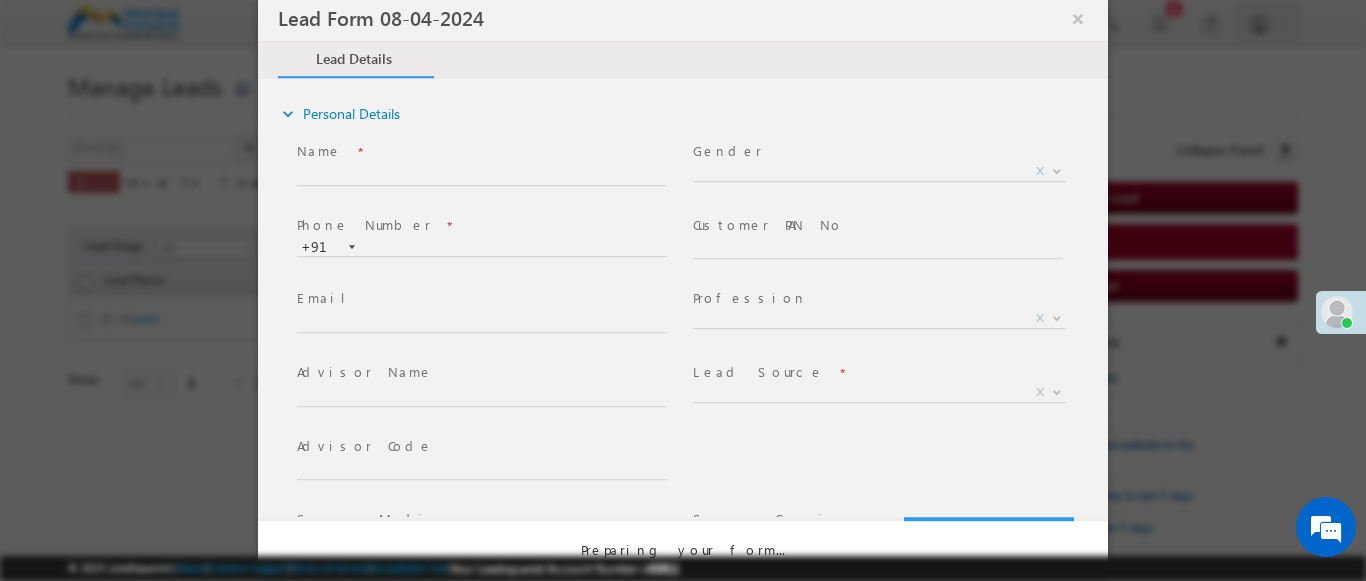 scroll, scrollTop: 0, scrollLeft: 0, axis: both 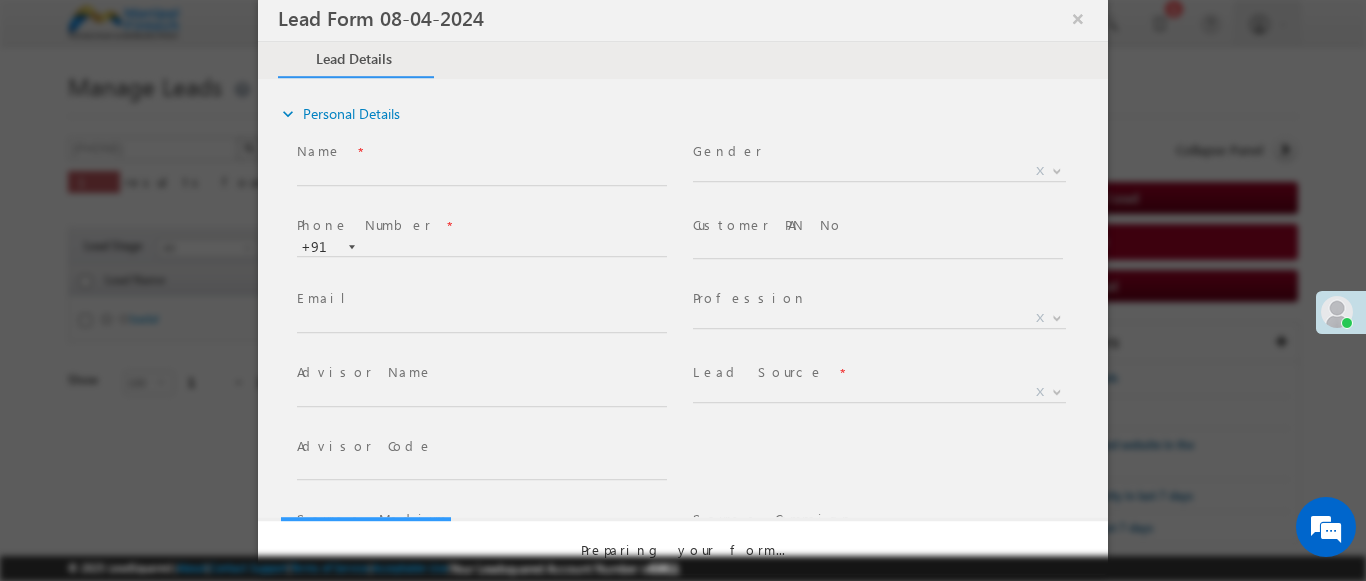 select on "Prospecting" 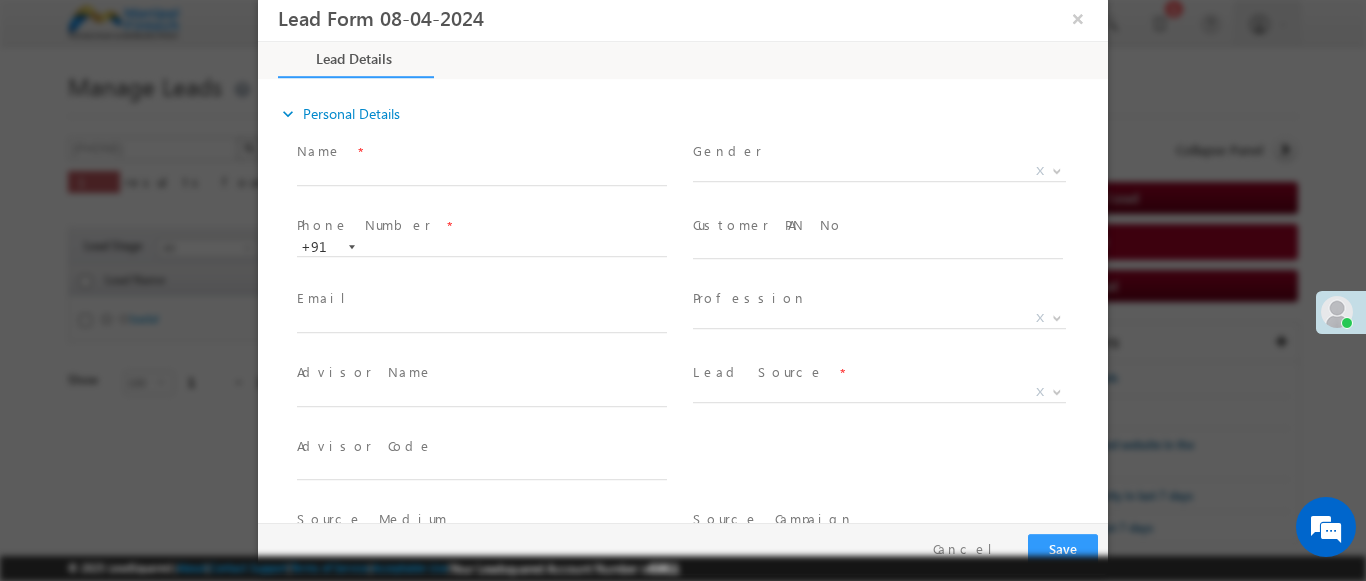 type on "07/11/25 9:56 AM" 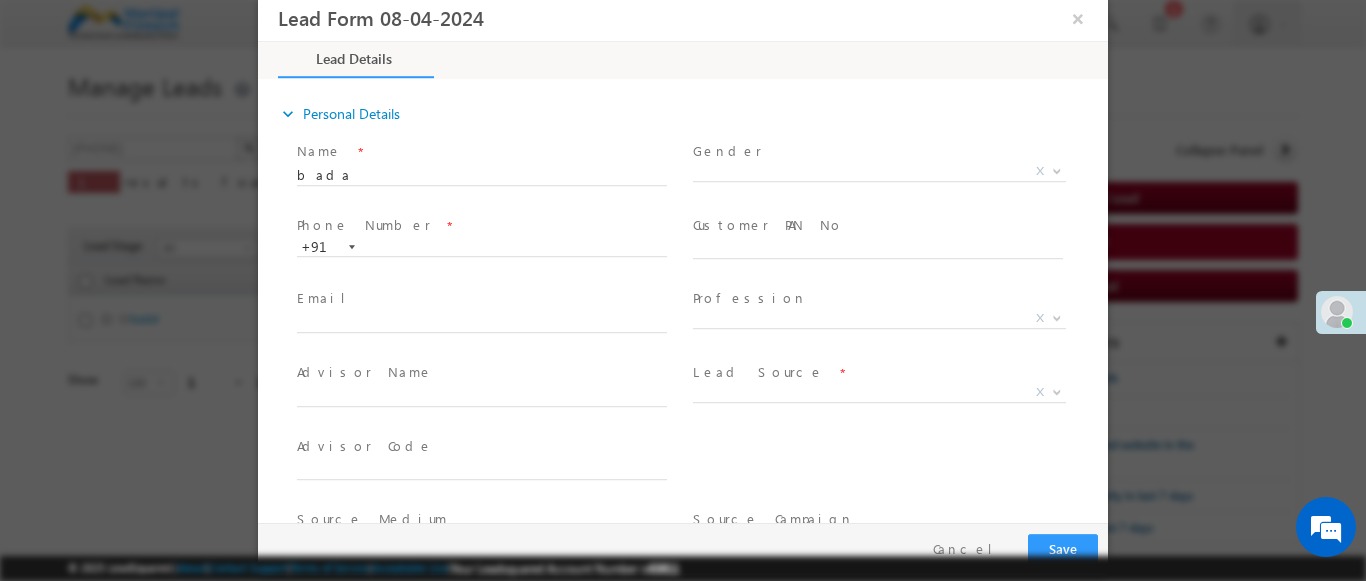 type on "badal" 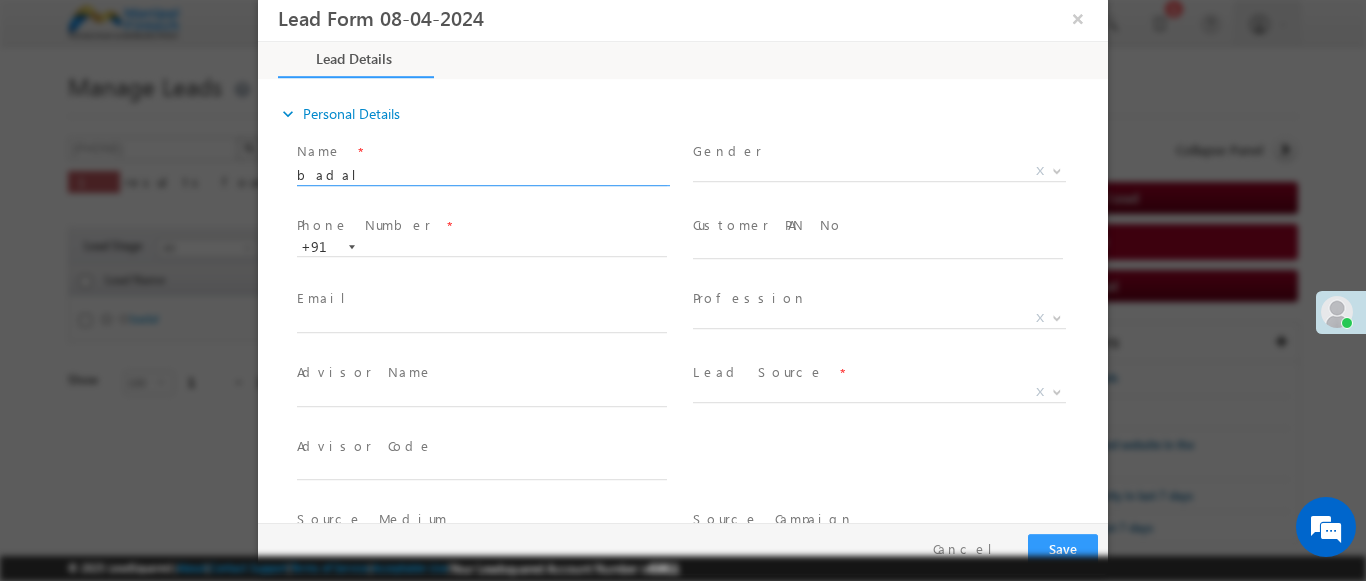 type on "0" 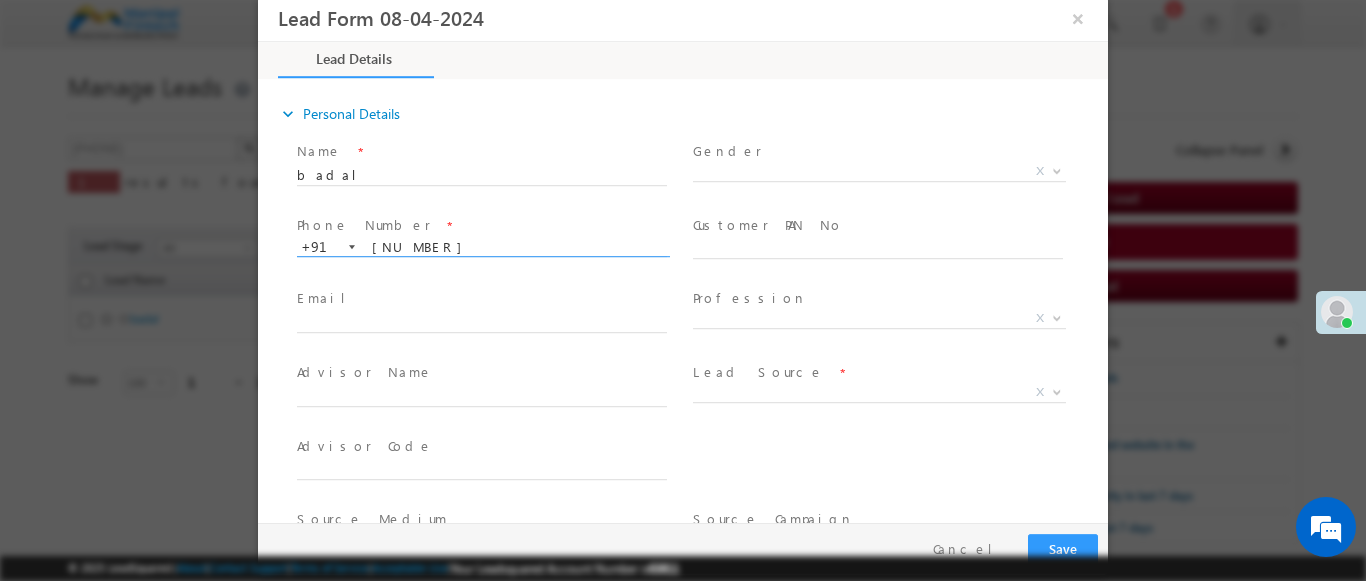scroll, scrollTop: 0, scrollLeft: 0, axis: both 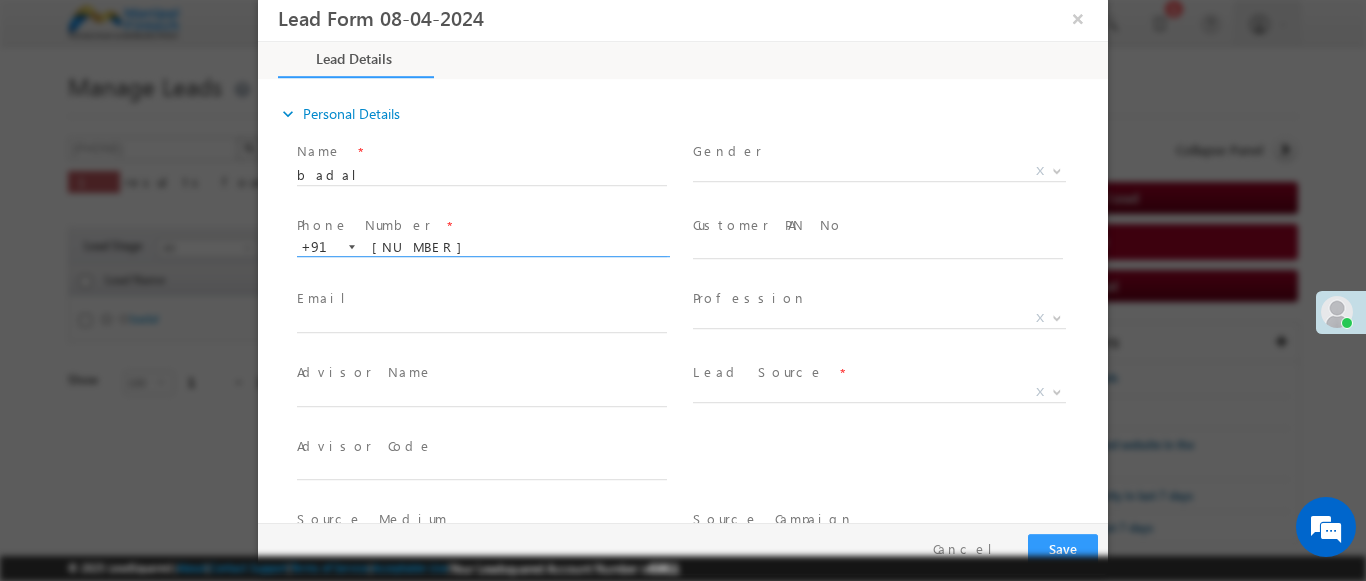 type on "7409395797" 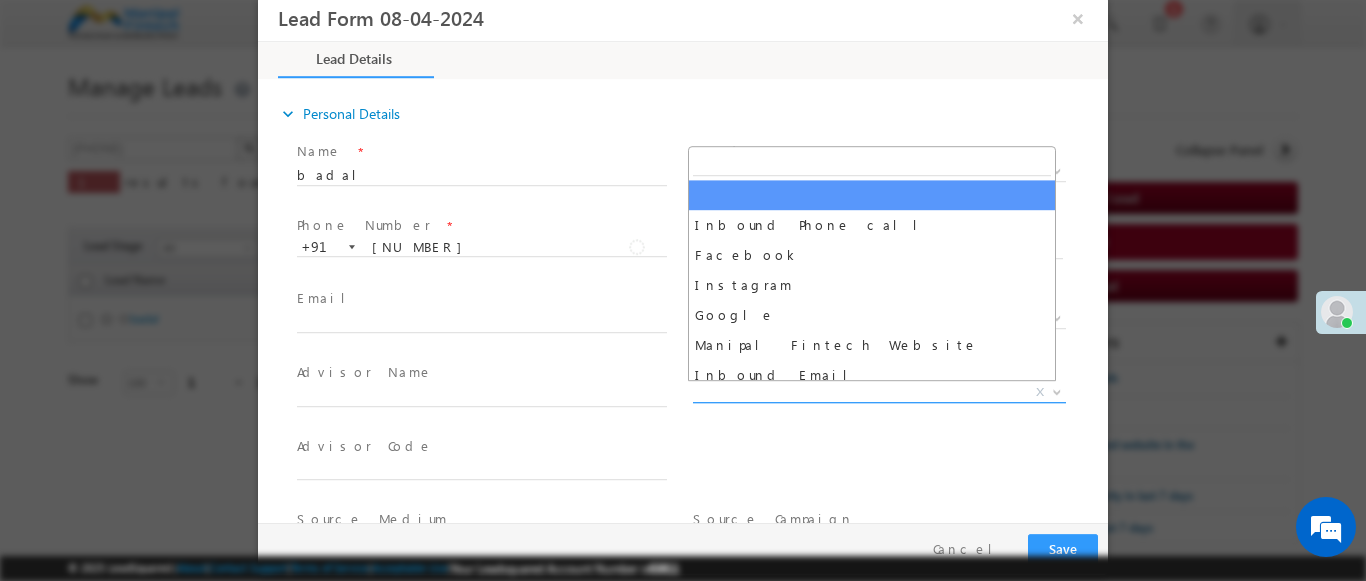 scroll, scrollTop: 1570, scrollLeft: 0, axis: vertical 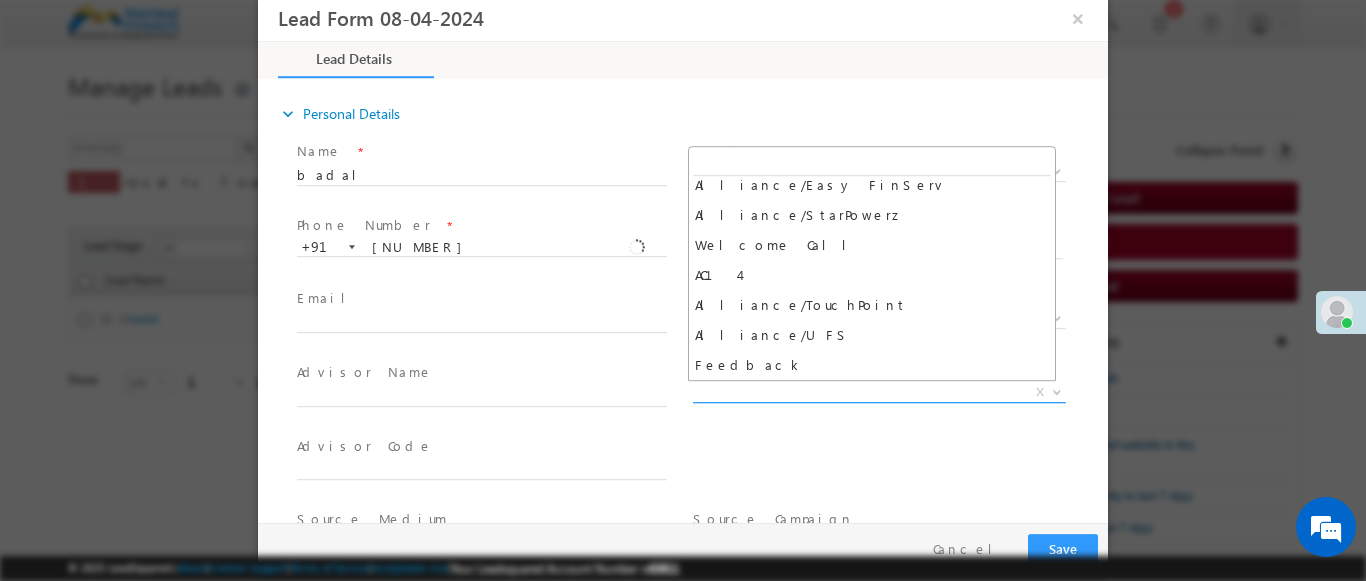 select on "Feedback" 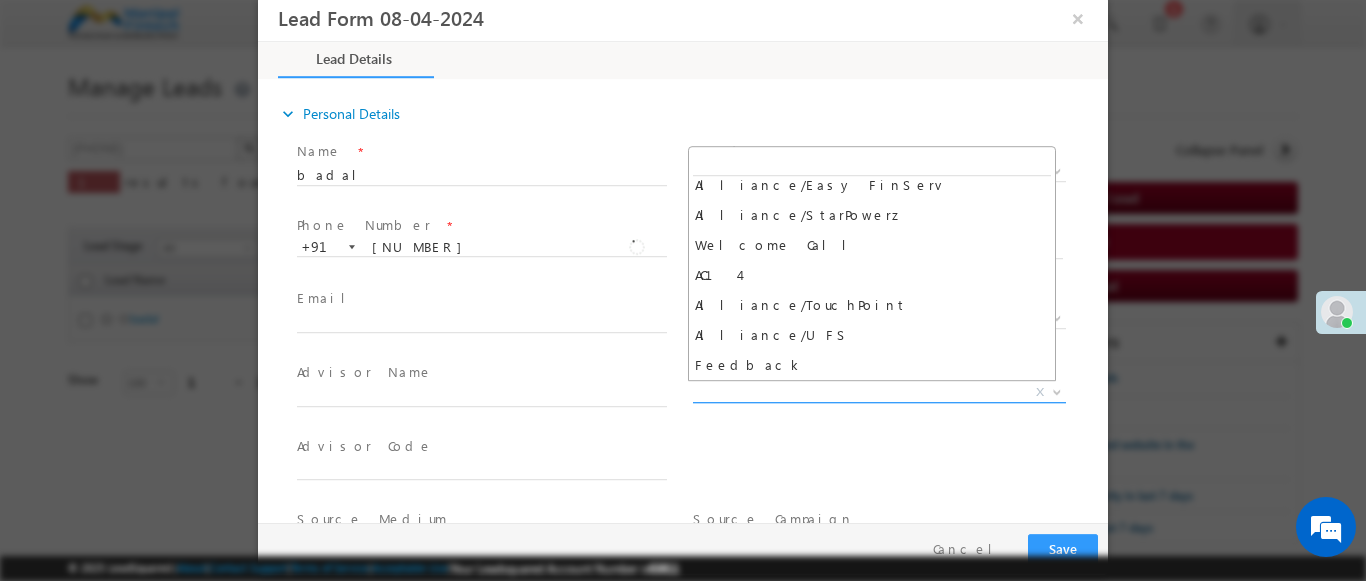 type on "badal- Feedback" 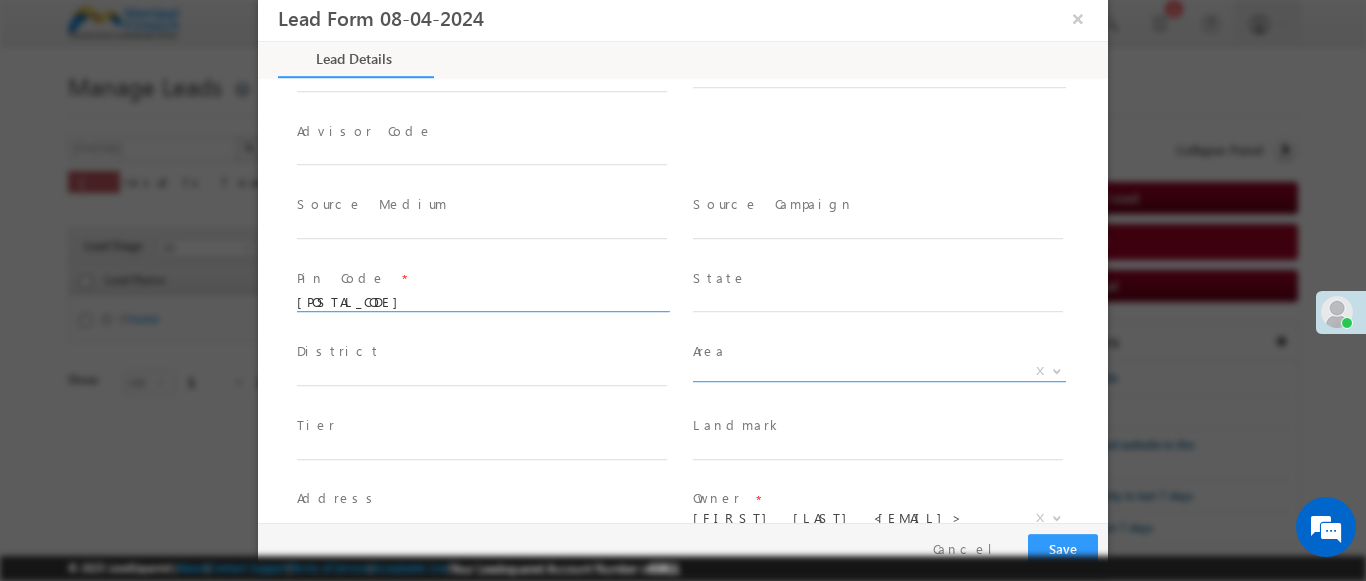 scroll, scrollTop: 886, scrollLeft: 0, axis: vertical 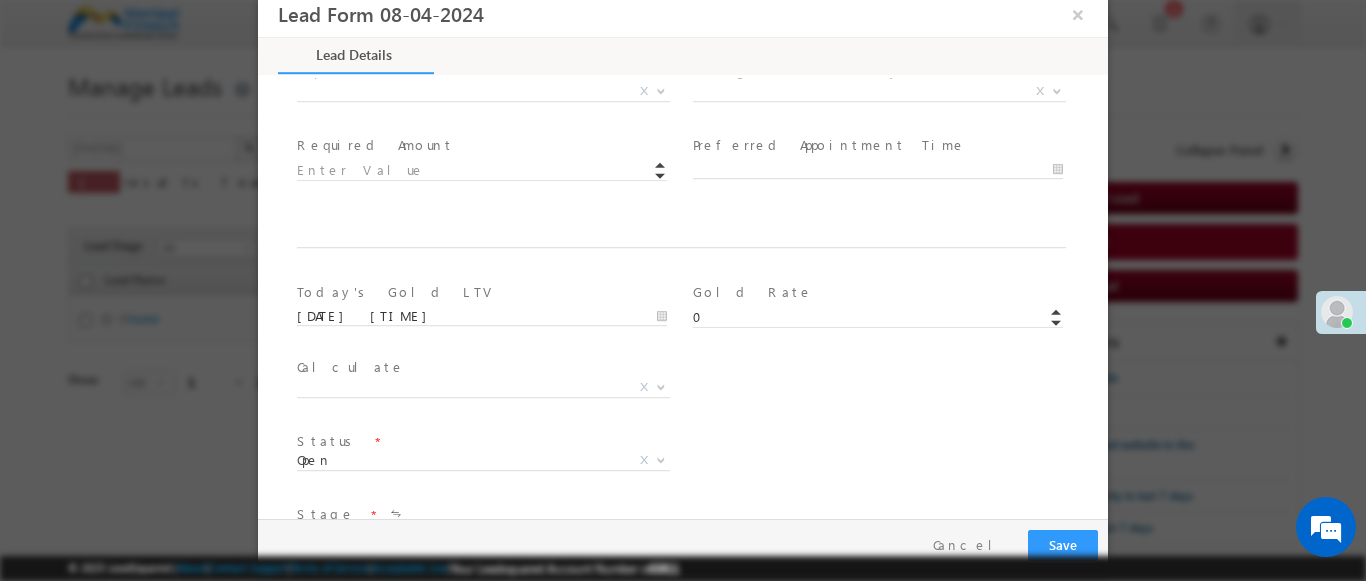 type on "600005" 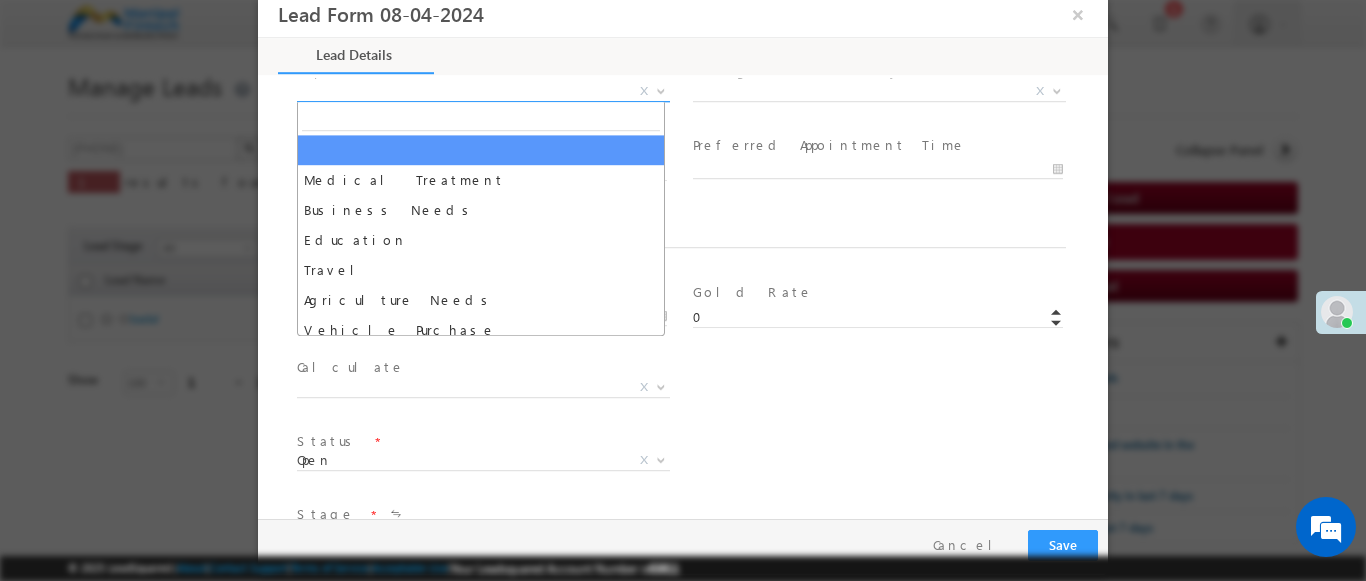 select on "Medical Treatment" 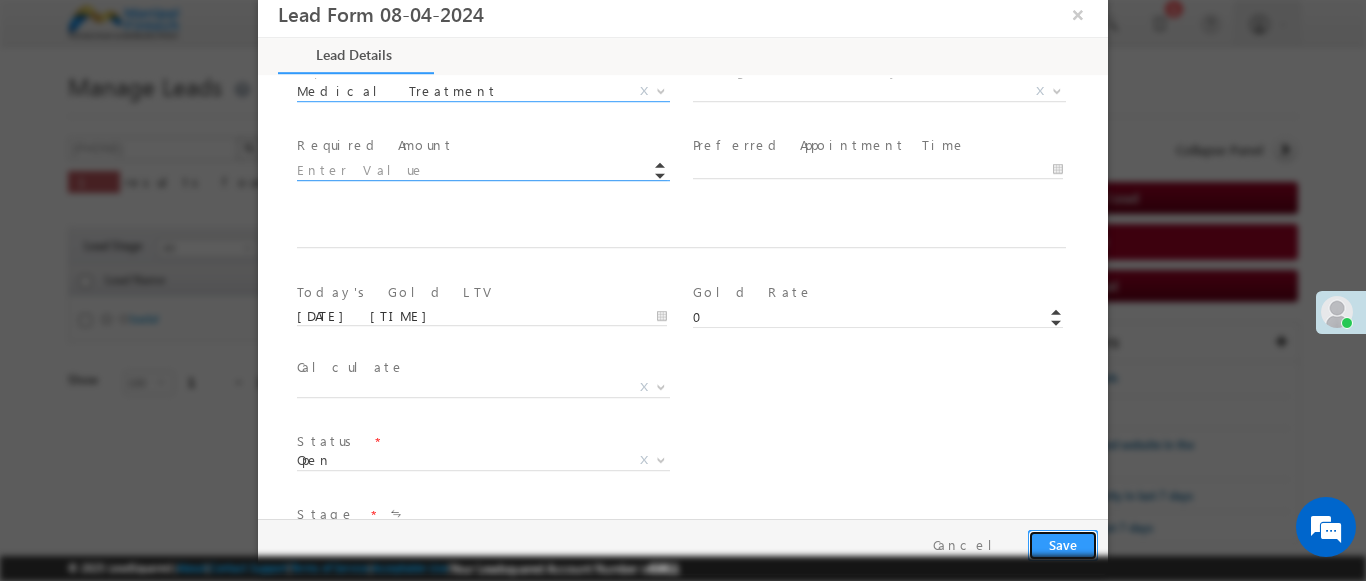 click on "Save" at bounding box center [1063, 545] 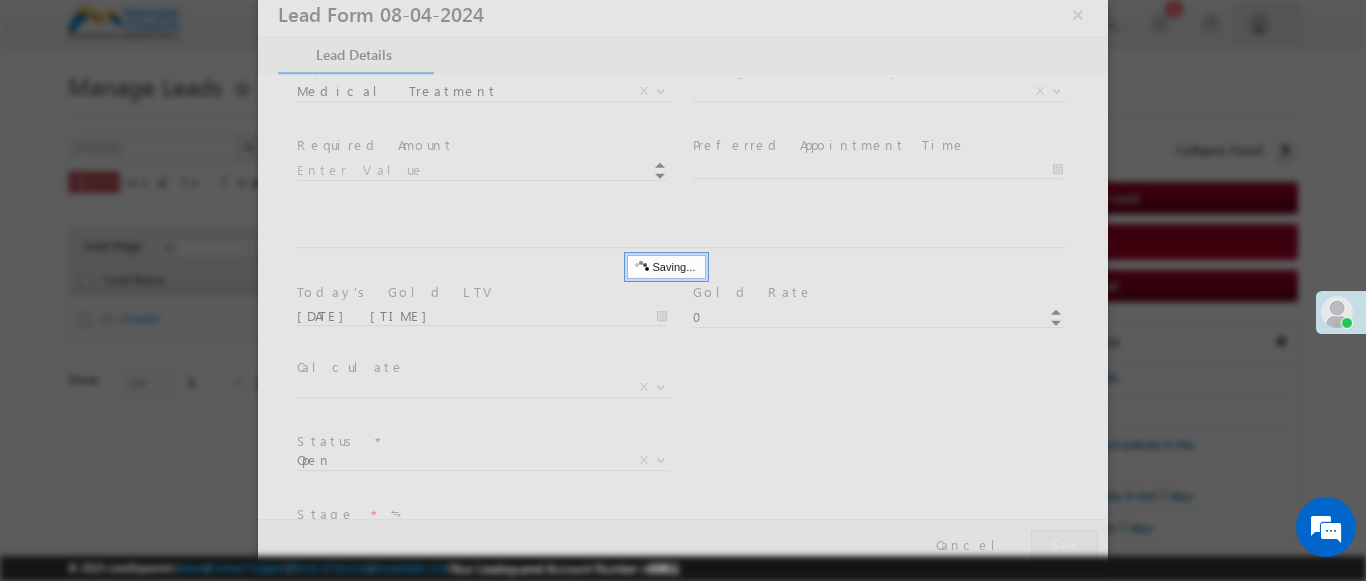 type on "Tamil Nadu" 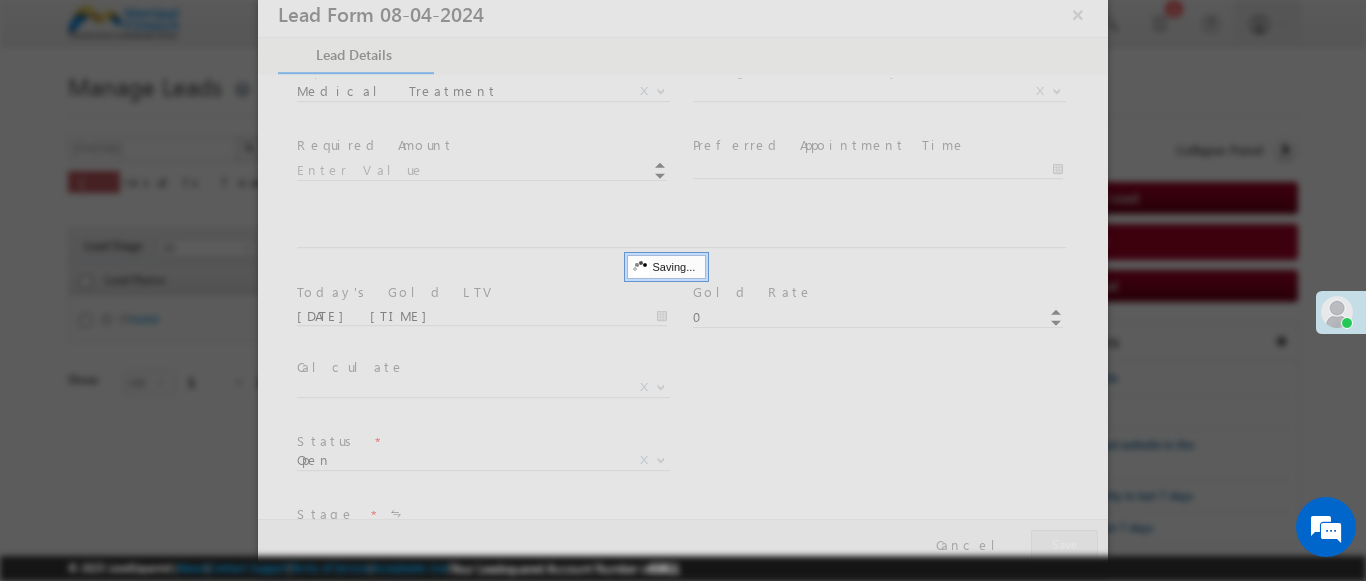 type on "Chennai" 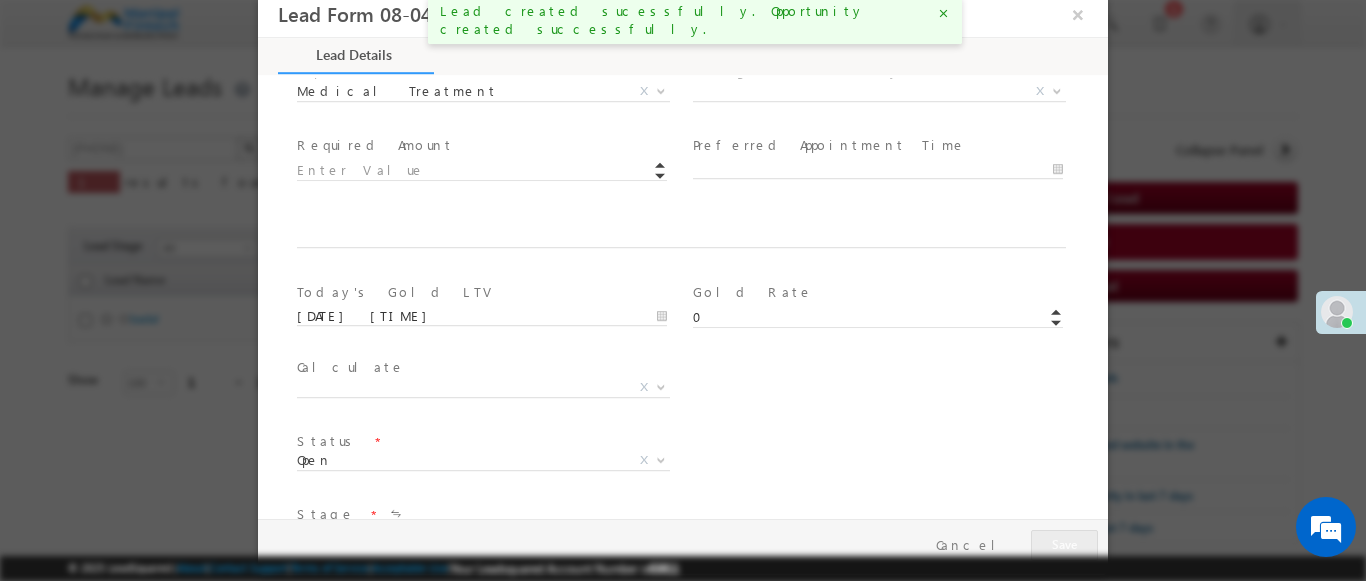 select on "Chepauk" 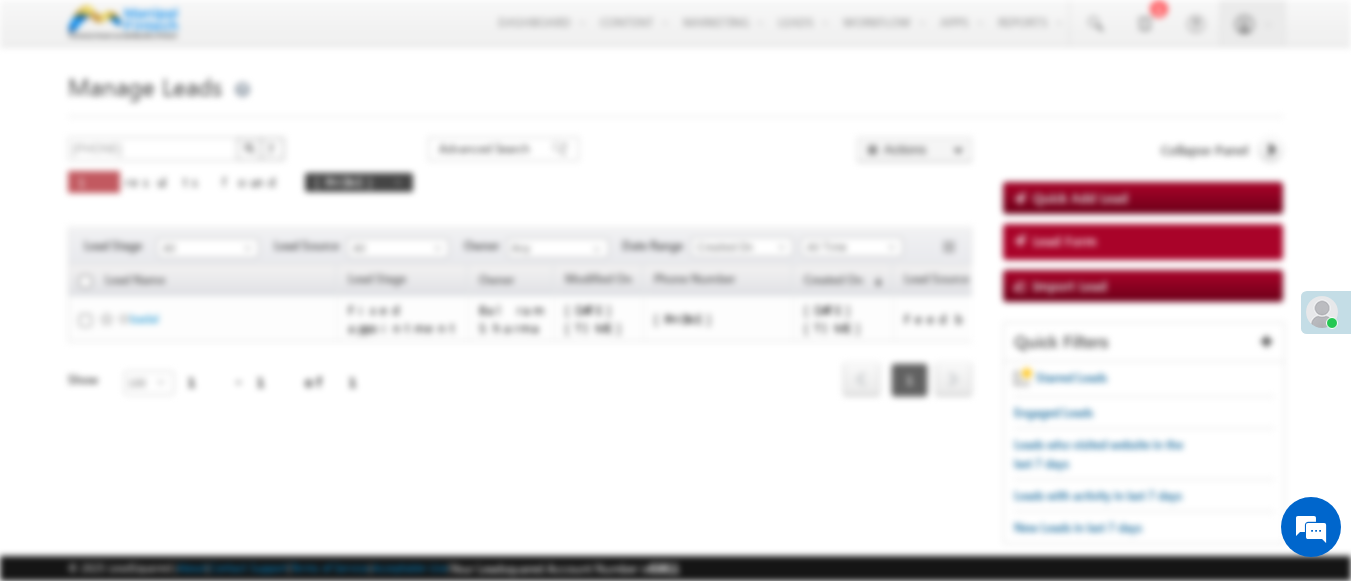 scroll, scrollTop: 0, scrollLeft: 0, axis: both 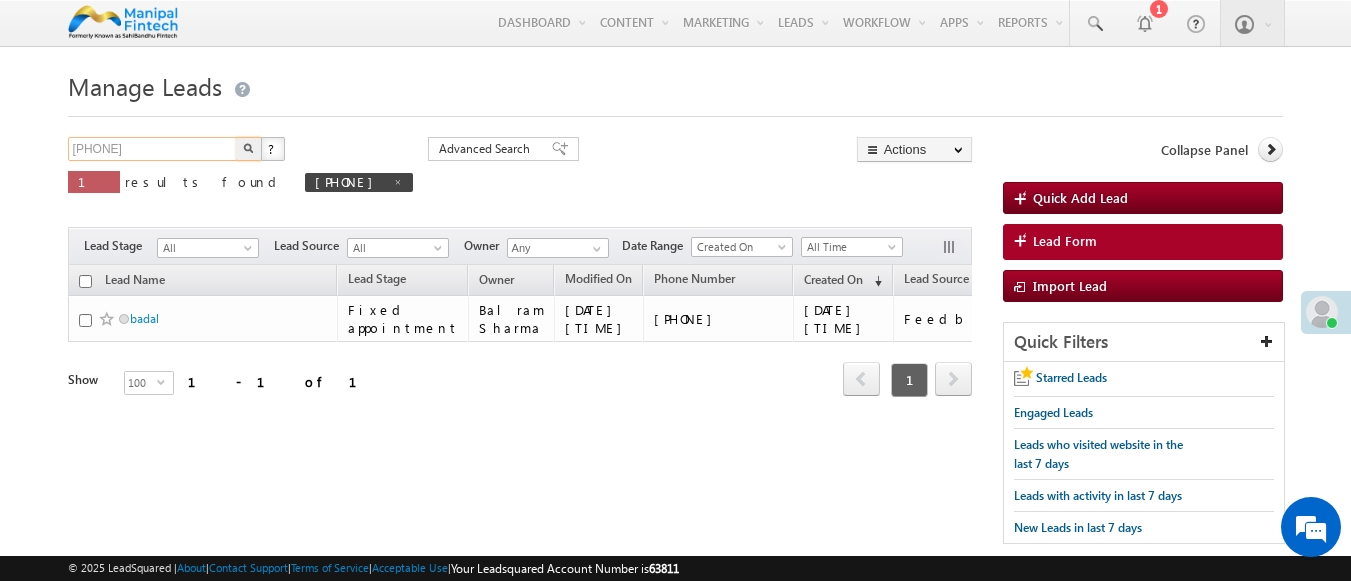 type on "7409395797" 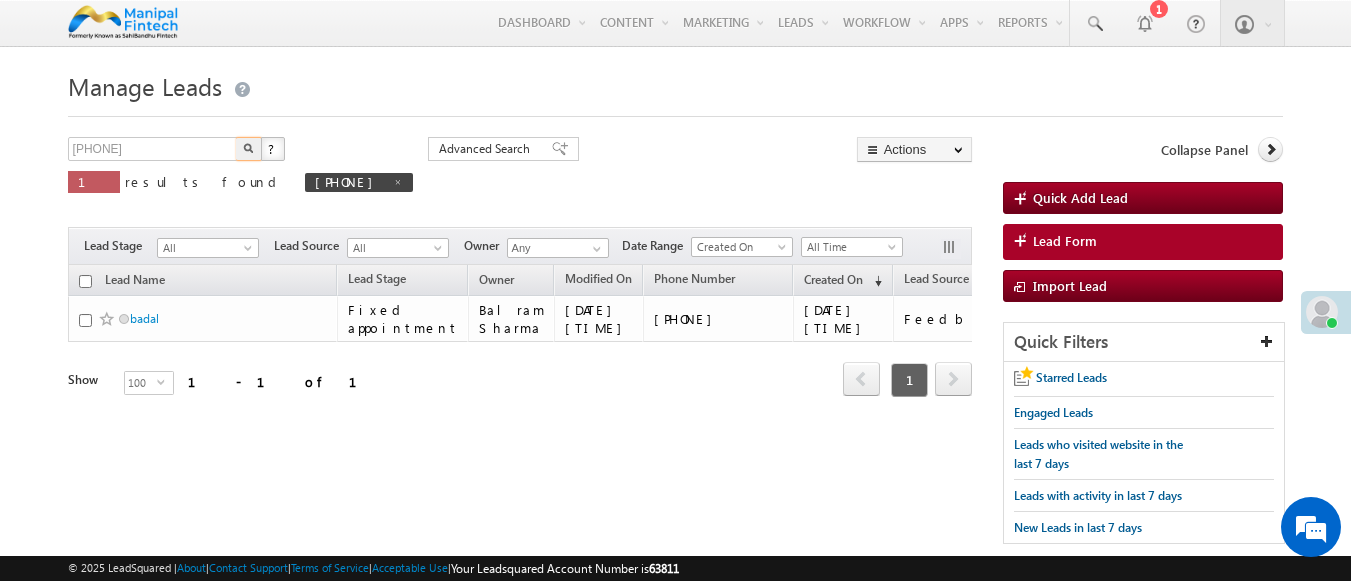 click at bounding box center [248, 148] 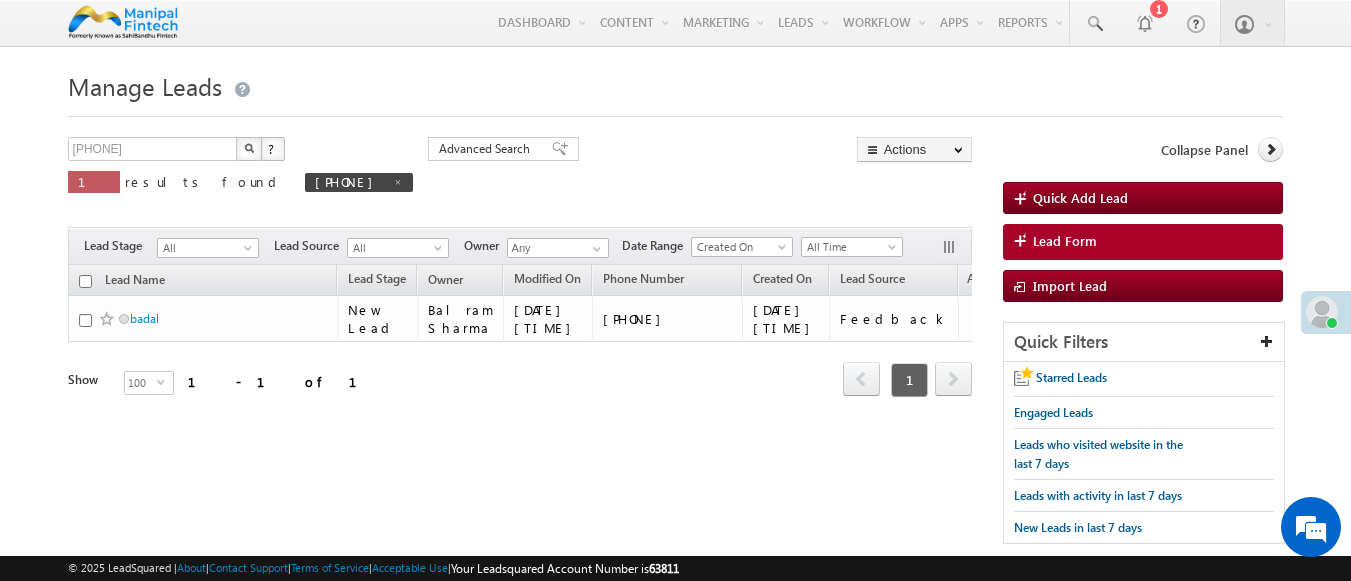 scroll, scrollTop: 0, scrollLeft: 0, axis: both 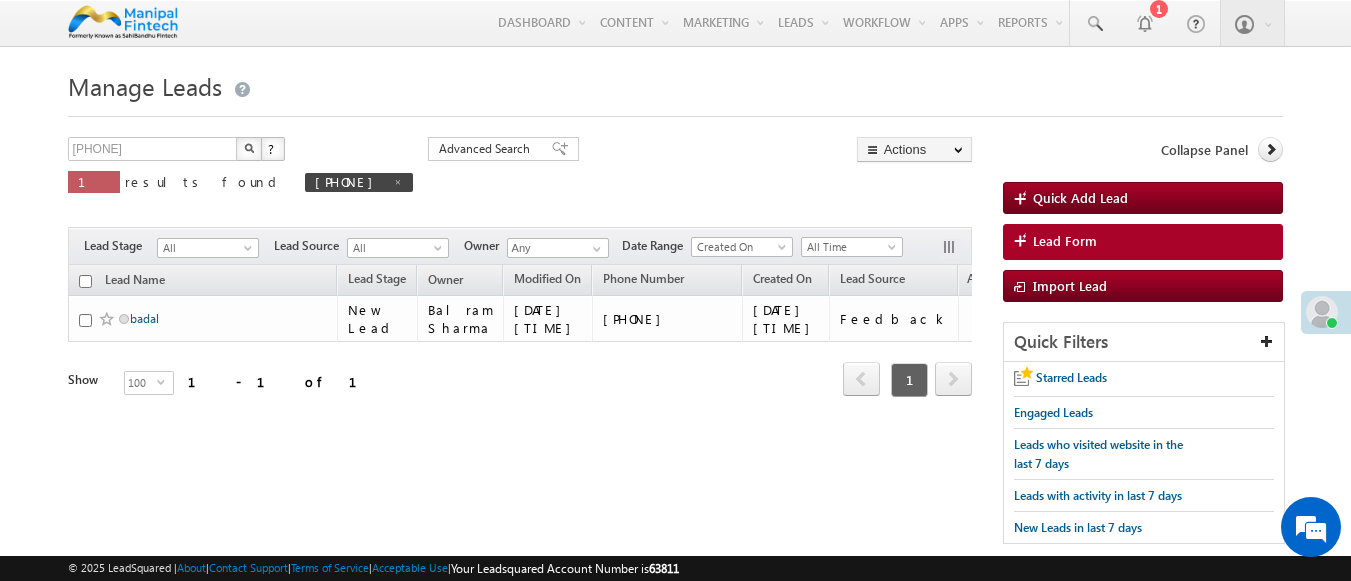 click on "badal" at bounding box center (144, 318) 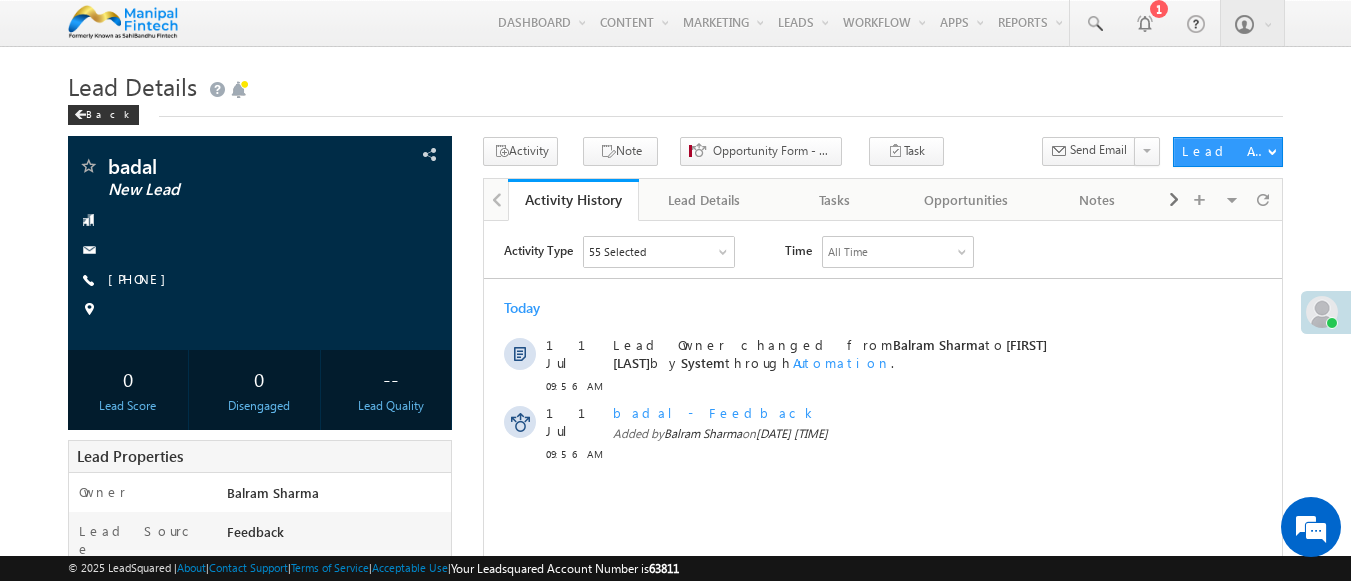 scroll, scrollTop: 0, scrollLeft: 0, axis: both 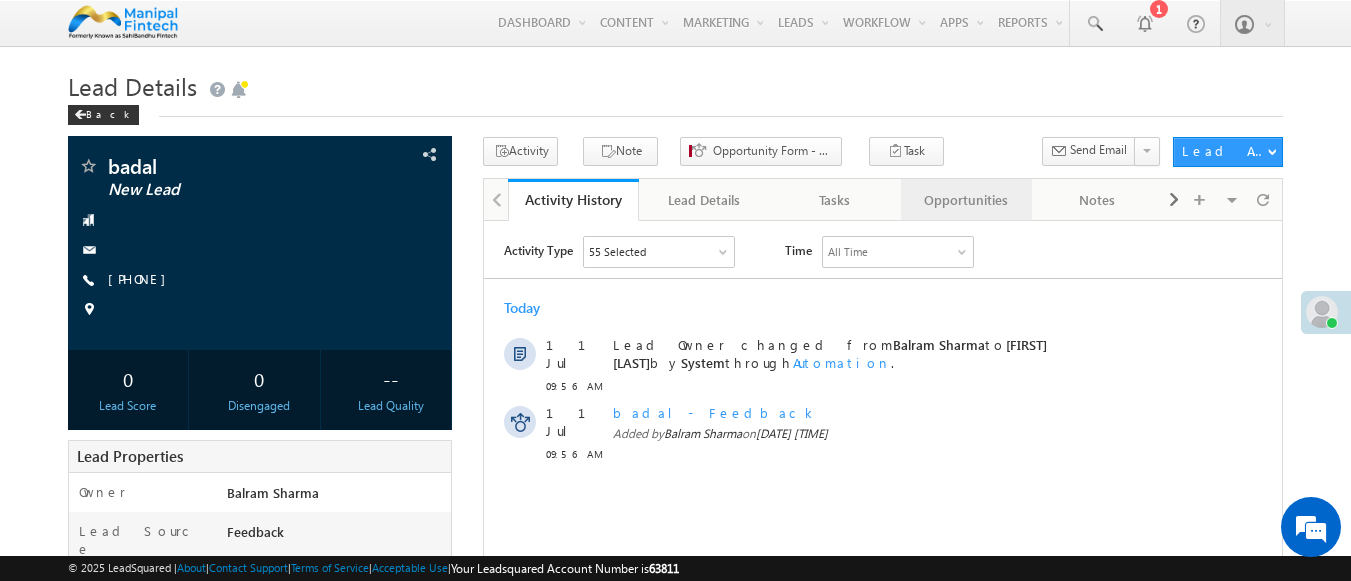 click on "Opportunities" at bounding box center [965, 200] 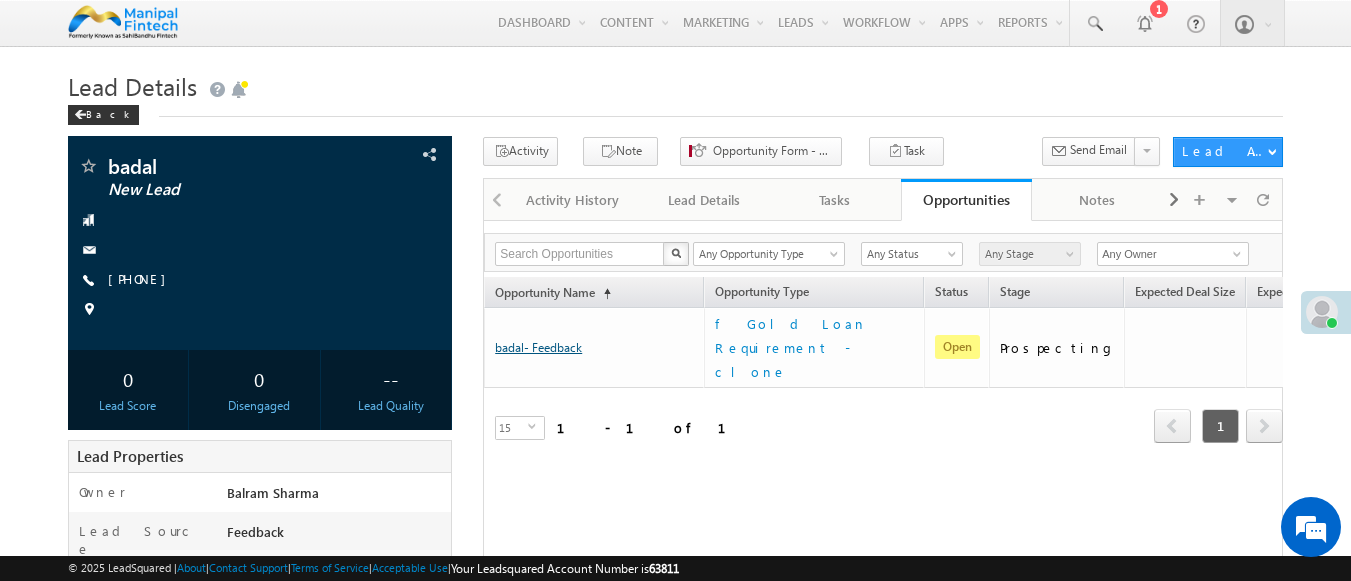 click on "badal- Feedback" at bounding box center [538, 347] 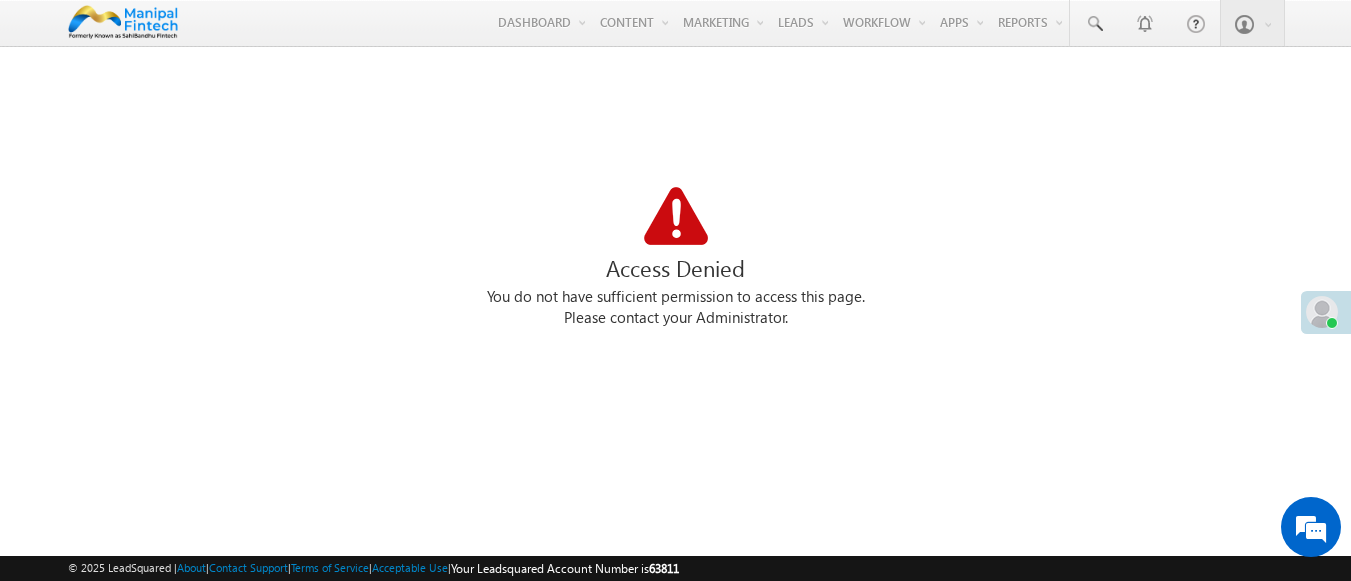 scroll, scrollTop: 0, scrollLeft: 0, axis: both 